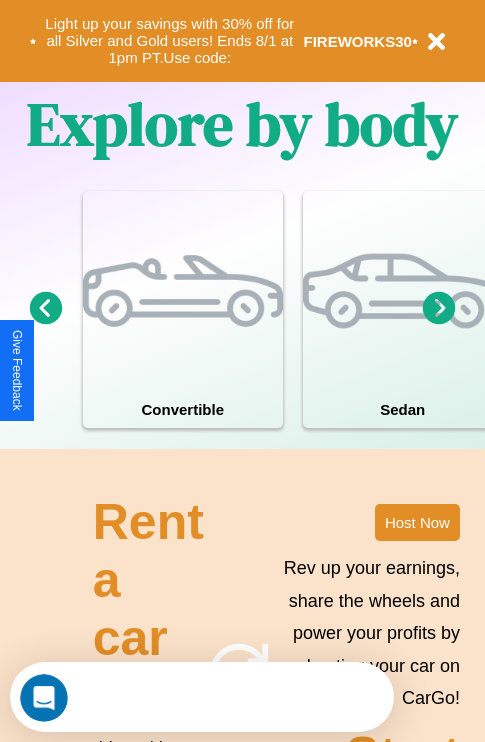 scroll, scrollTop: 1558, scrollLeft: 0, axis: vertical 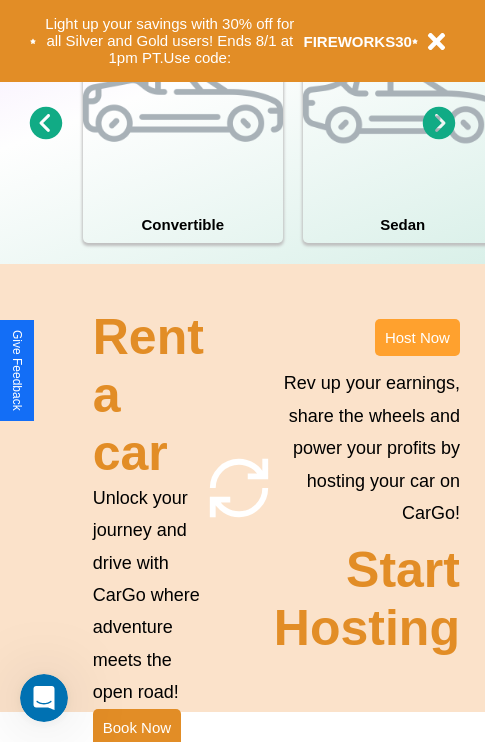 click on "Host Now" at bounding box center [417, 337] 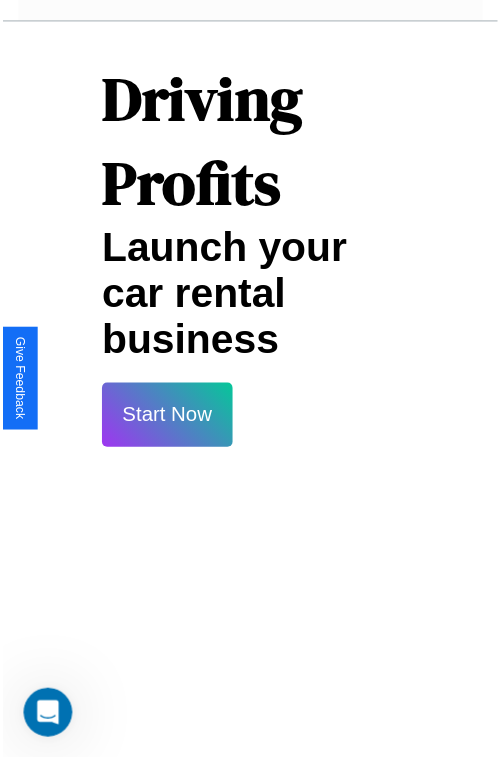 scroll, scrollTop: 35, scrollLeft: 0, axis: vertical 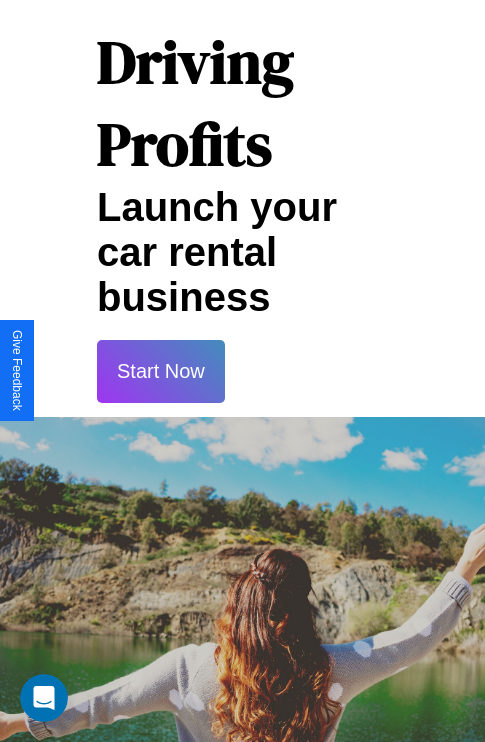 click on "Start Now" at bounding box center (161, 371) 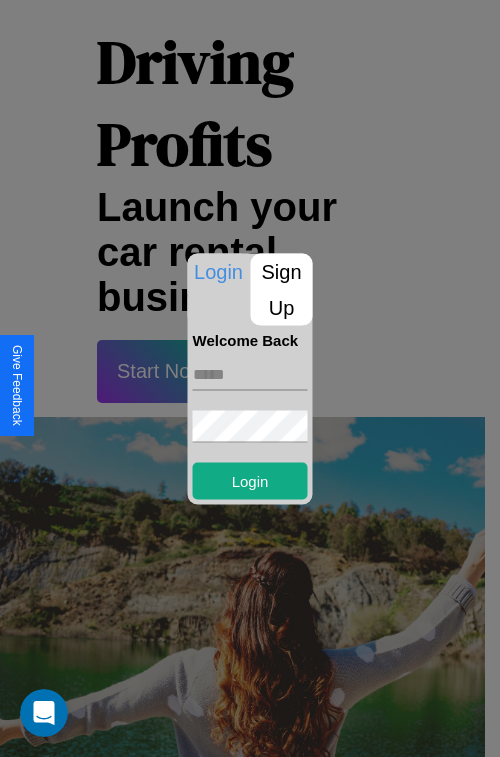 click at bounding box center (250, 374) 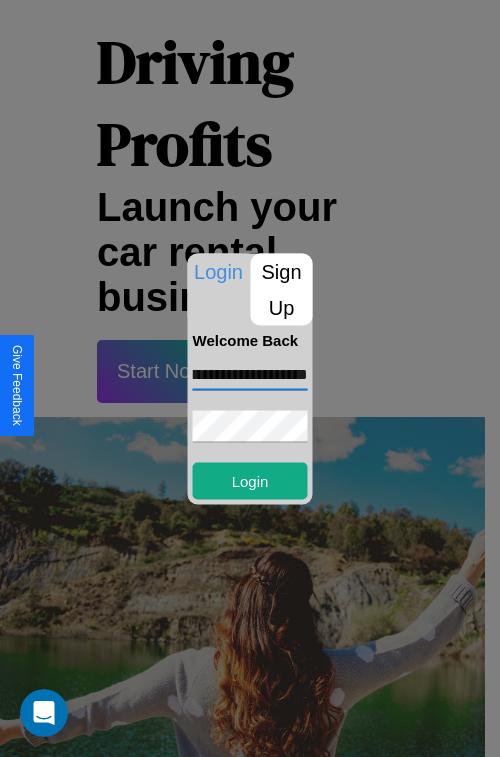 scroll, scrollTop: 0, scrollLeft: 59, axis: horizontal 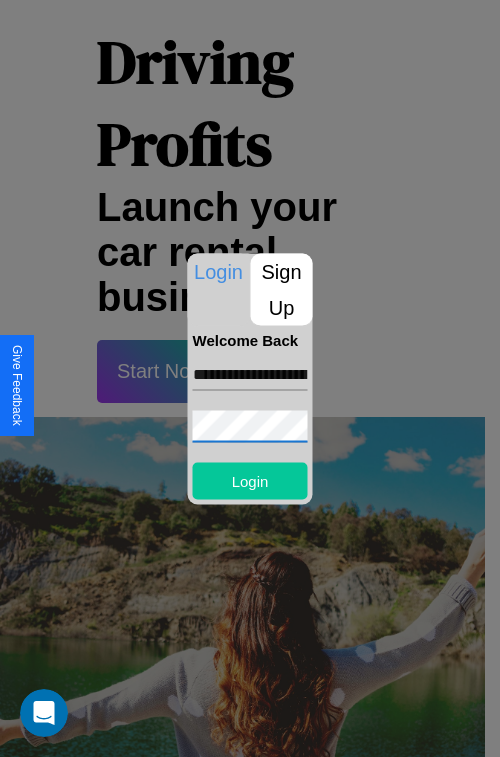 click on "Login" at bounding box center (250, 480) 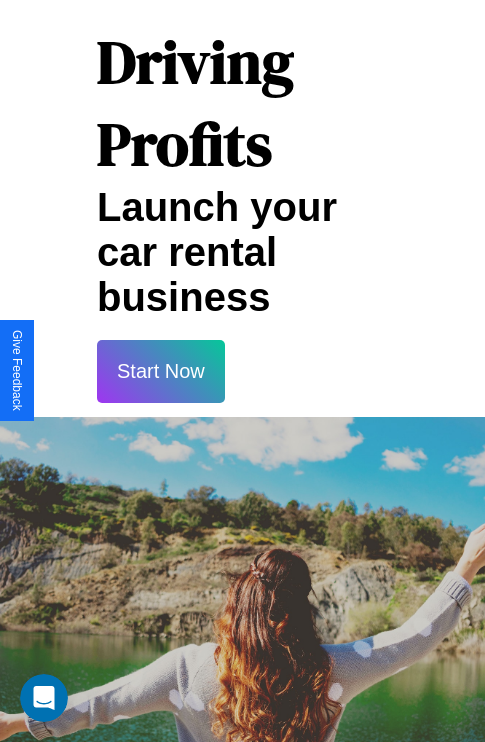 scroll, scrollTop: 0, scrollLeft: 0, axis: both 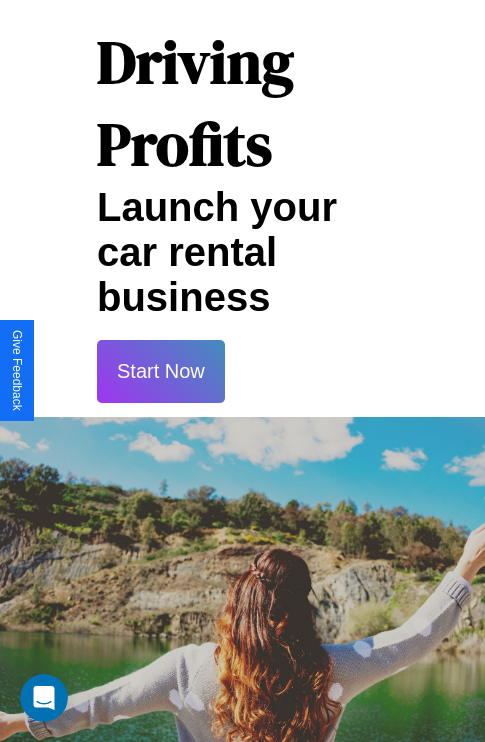 click on "Start Now" at bounding box center (161, 371) 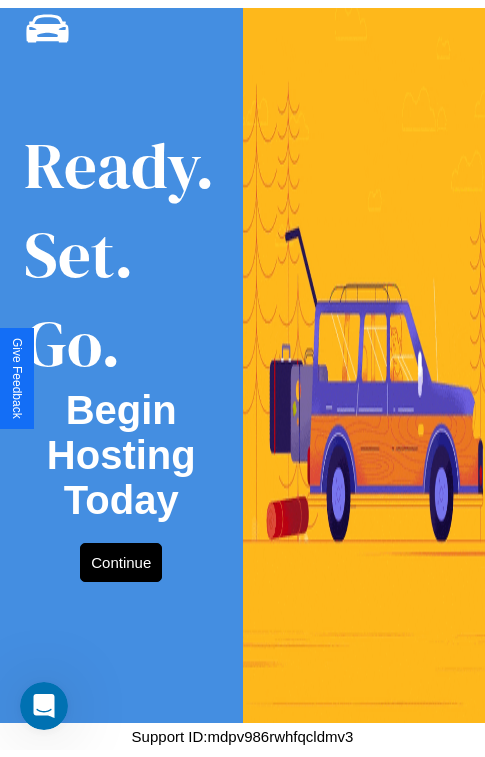 scroll, scrollTop: 0, scrollLeft: 0, axis: both 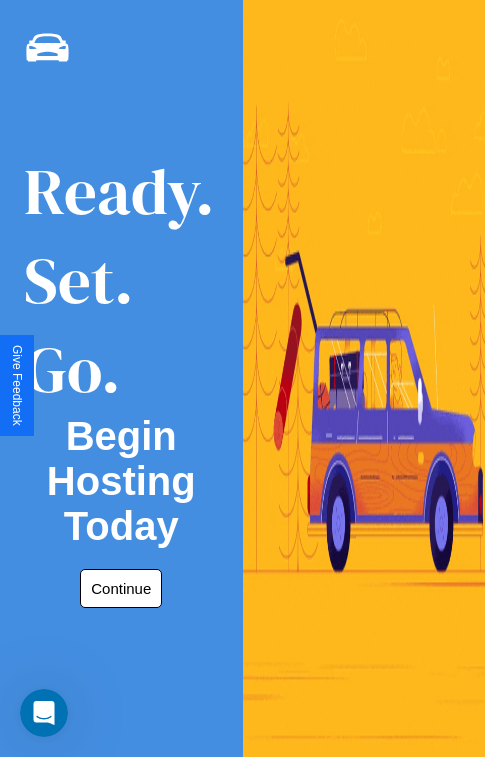 click on "Continue" at bounding box center [121, 588] 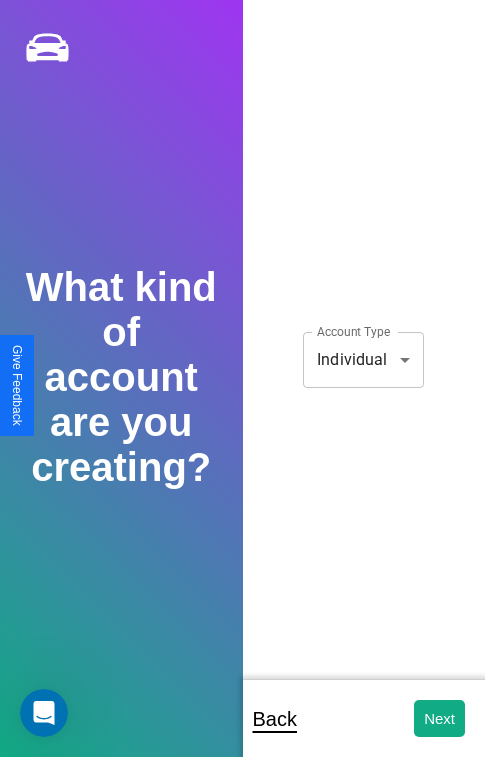 click on "**********" at bounding box center [242, 392] 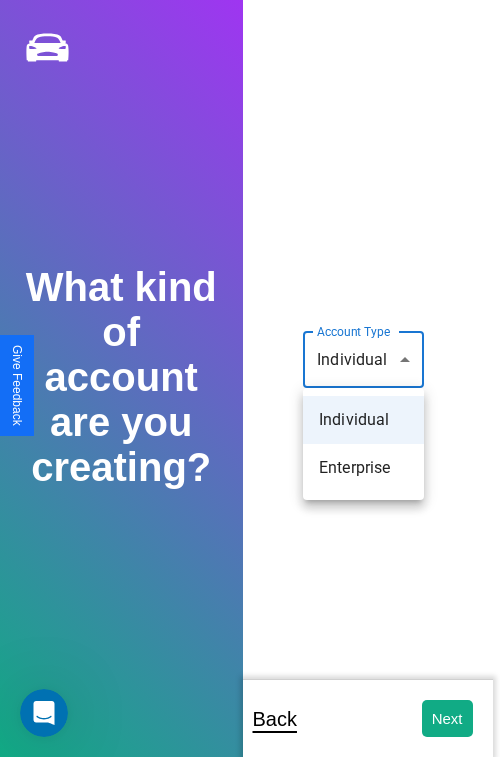 click on "Individual" at bounding box center [363, 420] 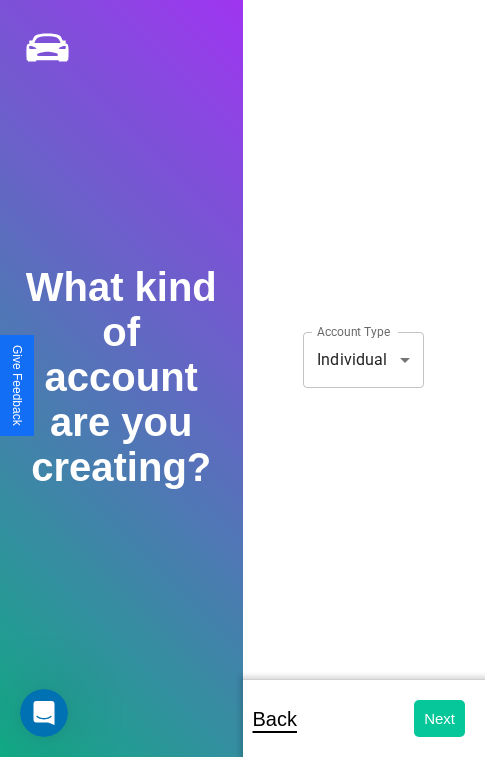 click on "Next" at bounding box center (439, 718) 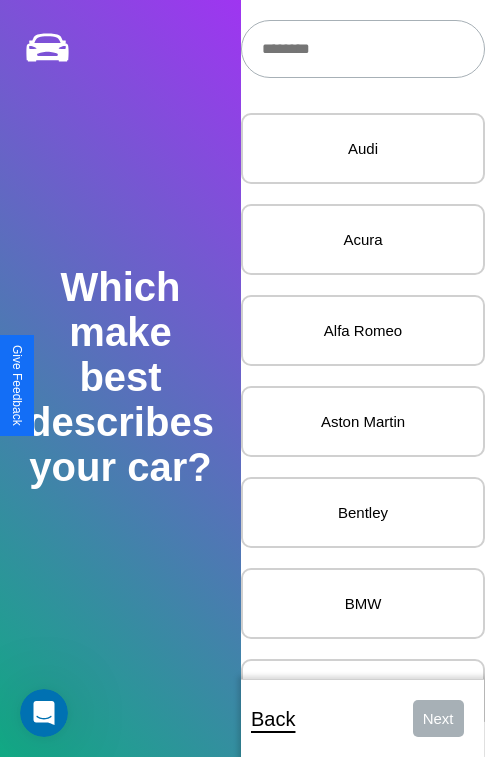 scroll, scrollTop: 27, scrollLeft: 0, axis: vertical 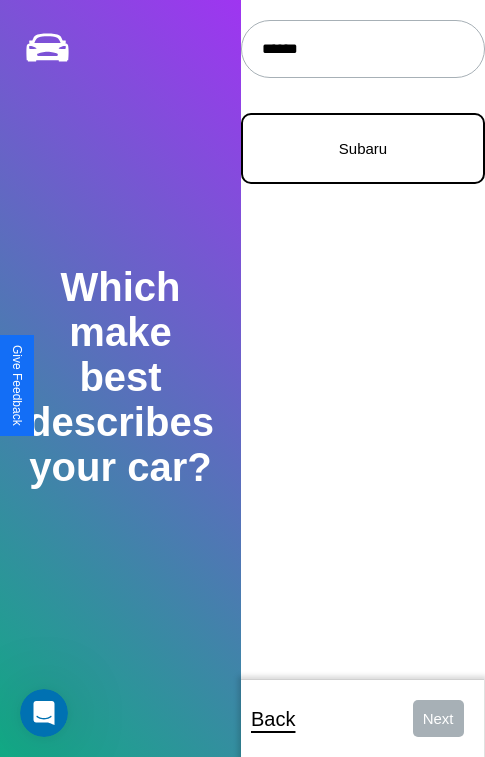 type on "******" 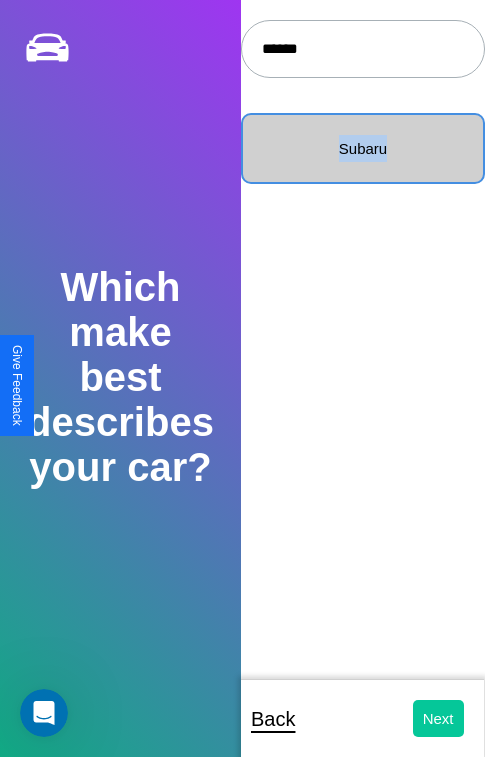 click on "Next" at bounding box center [438, 718] 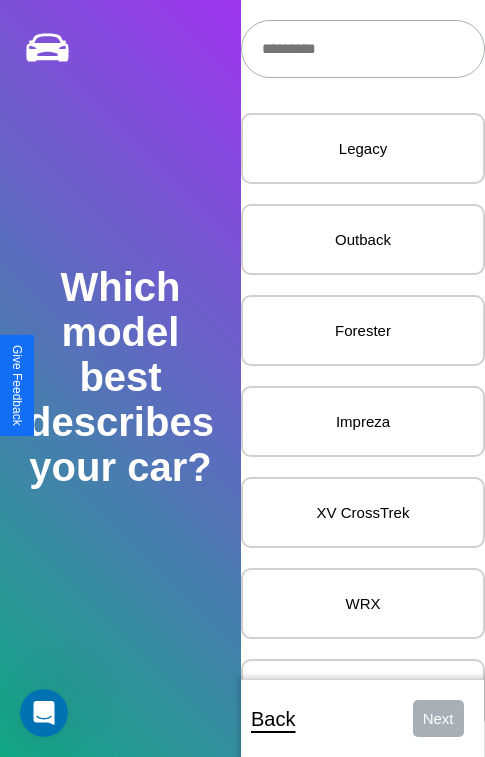 scroll, scrollTop: 27, scrollLeft: 0, axis: vertical 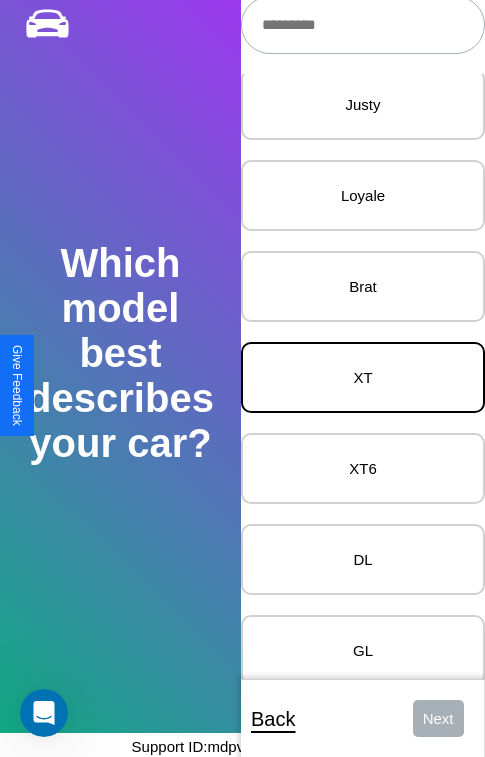 click on "XT" at bounding box center (363, 377) 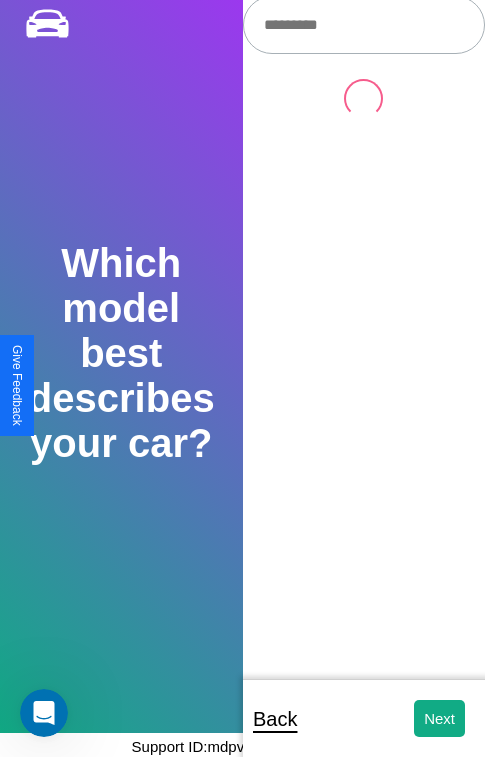 scroll, scrollTop: 0, scrollLeft: 0, axis: both 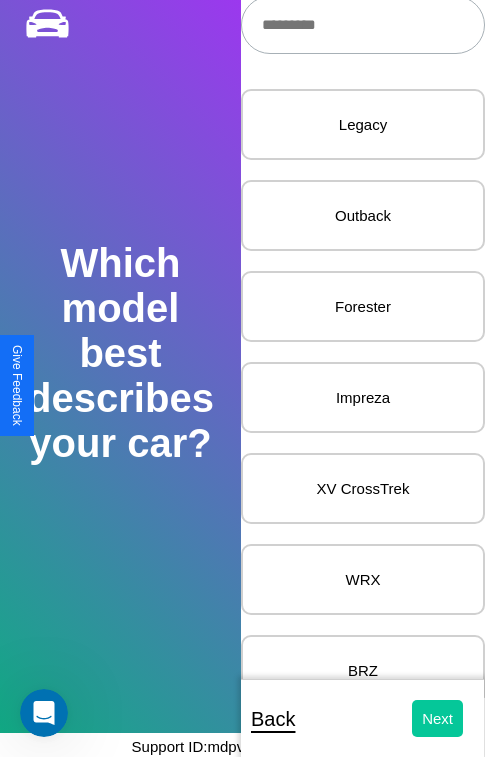 click on "Next" at bounding box center (438, 718) 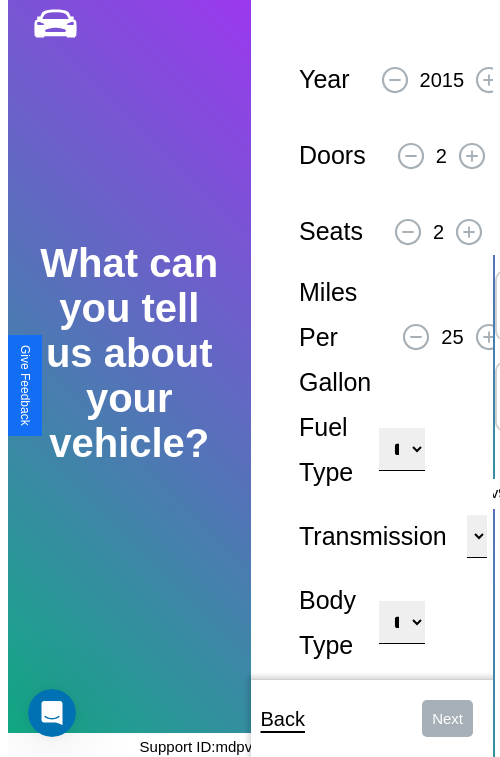 scroll, scrollTop: 0, scrollLeft: 0, axis: both 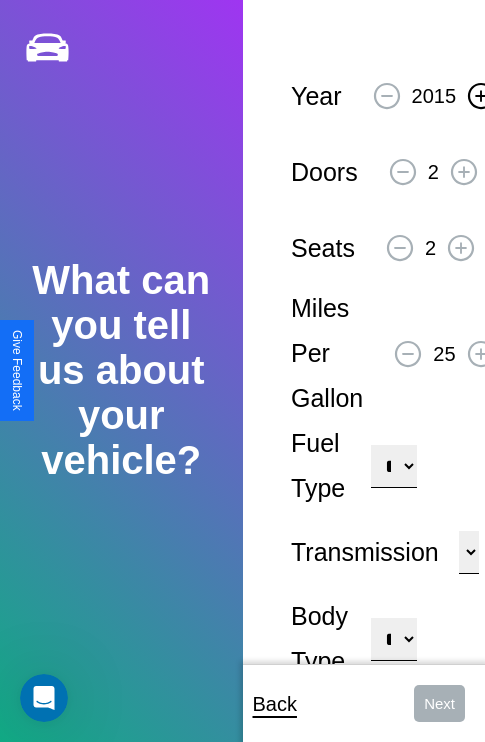 click 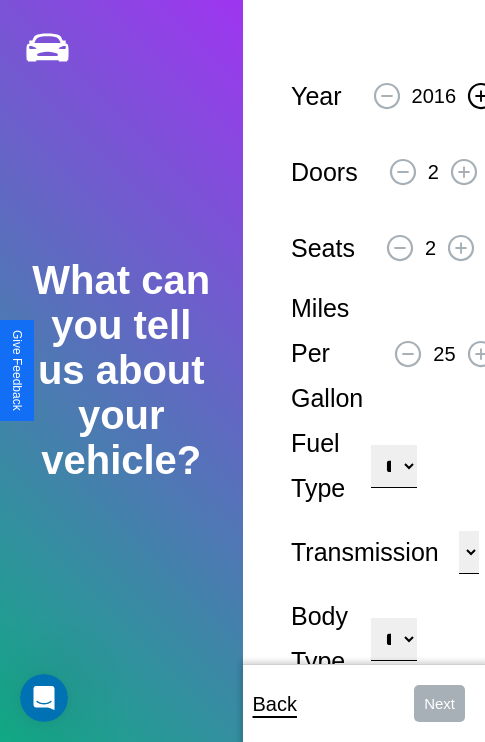 click 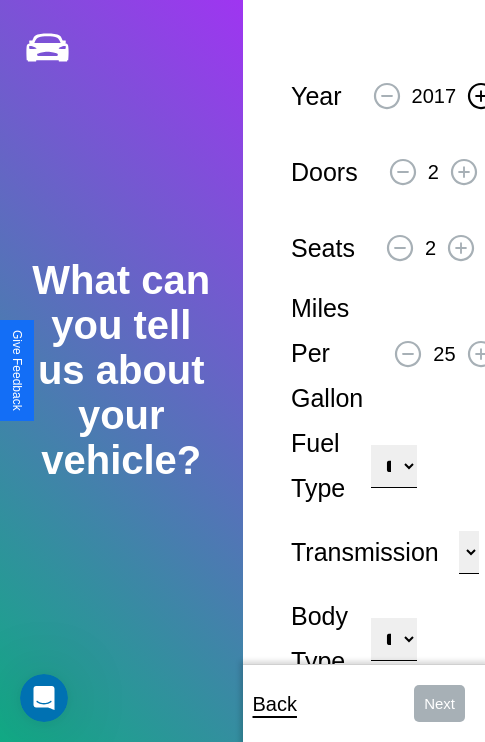 click 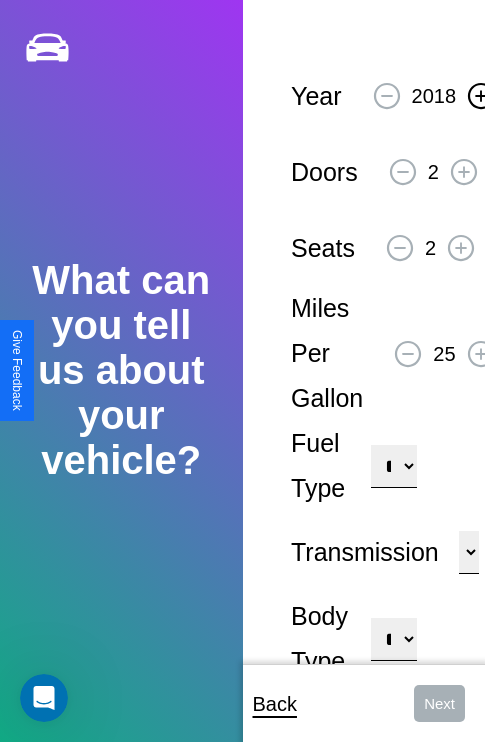 click 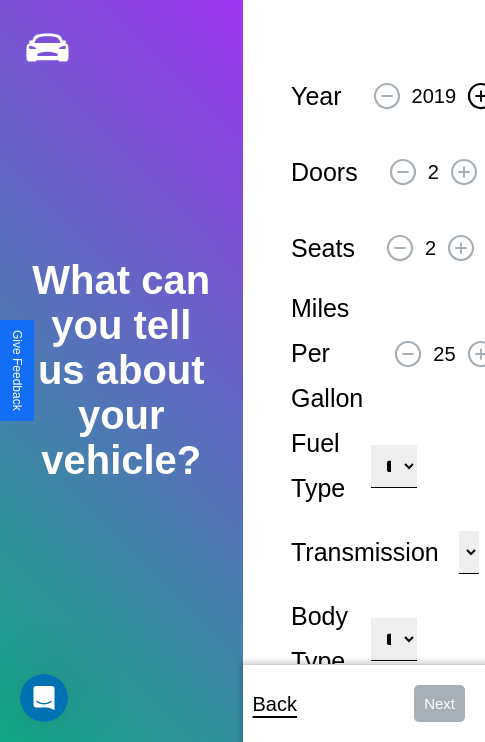 click 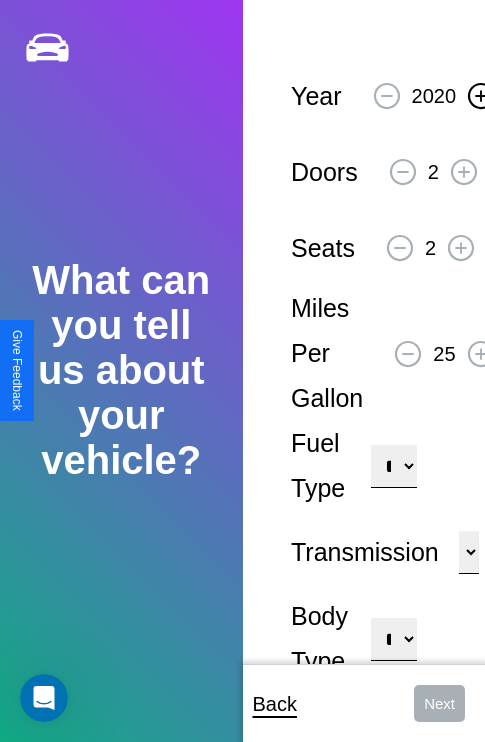 click 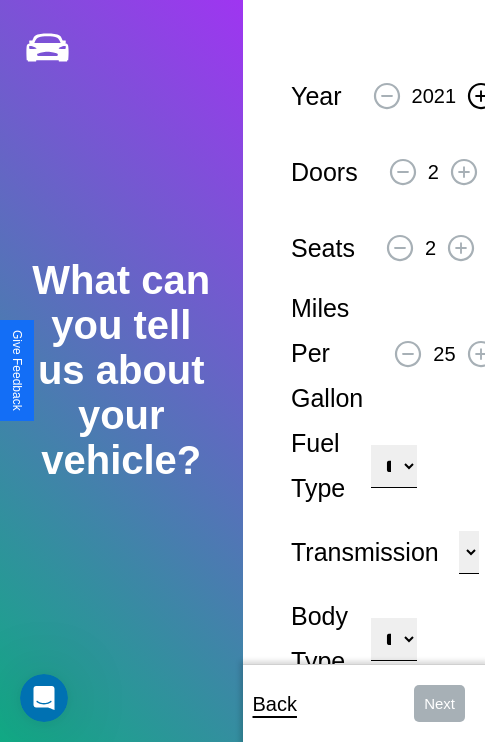 click 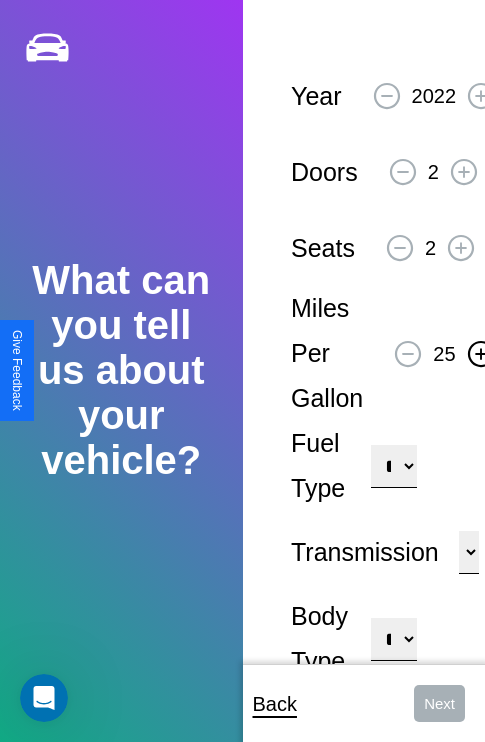 click 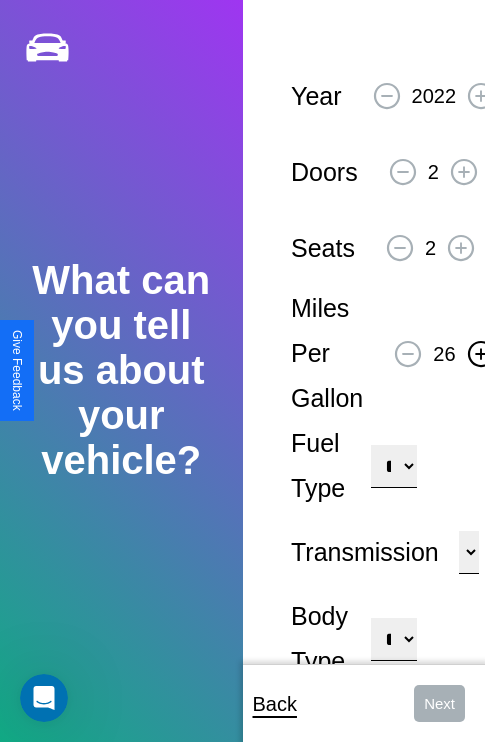 click 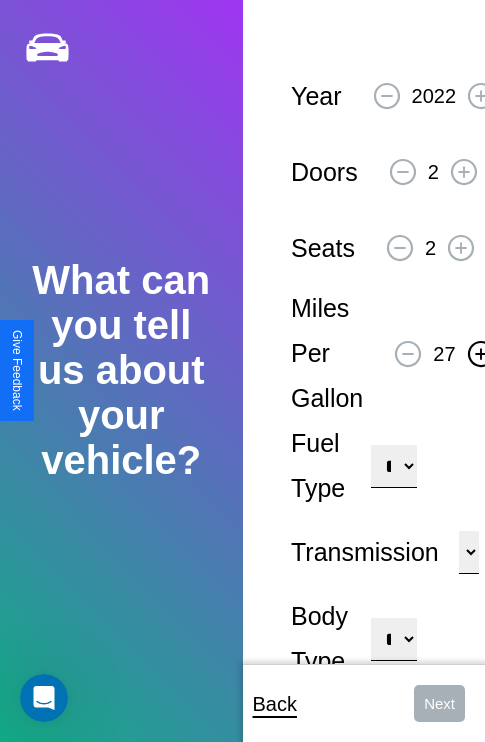click 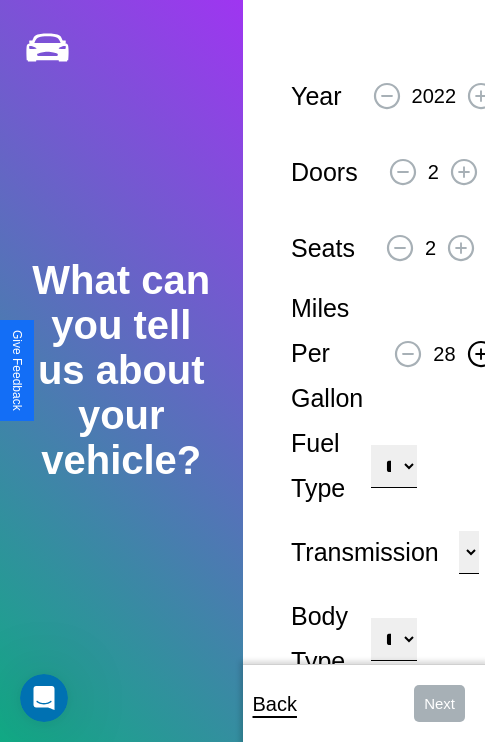 click 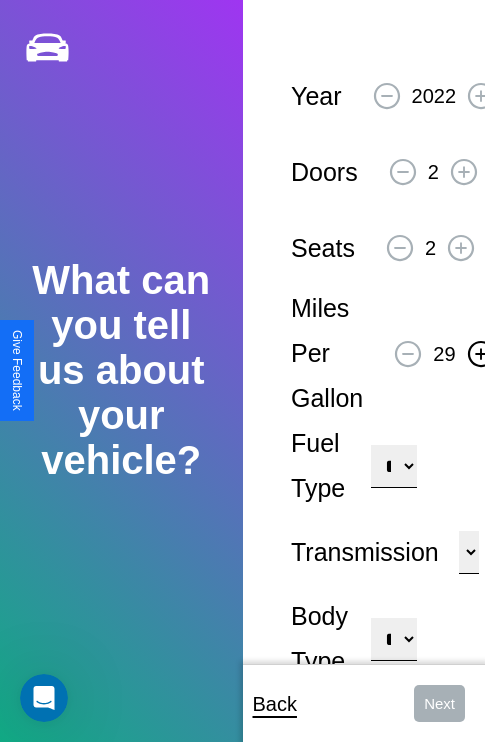 click 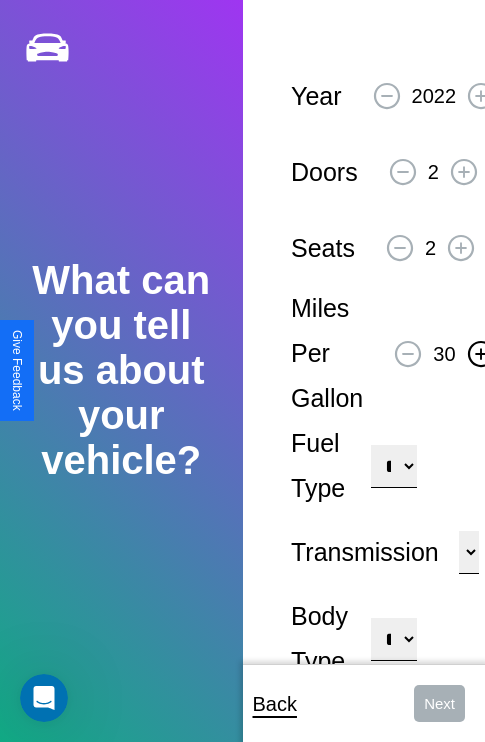 click on "**********" at bounding box center [393, 466] 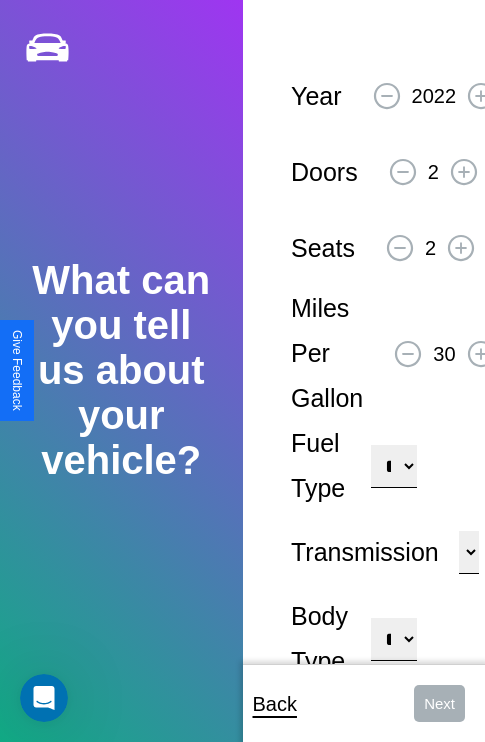 select on "********" 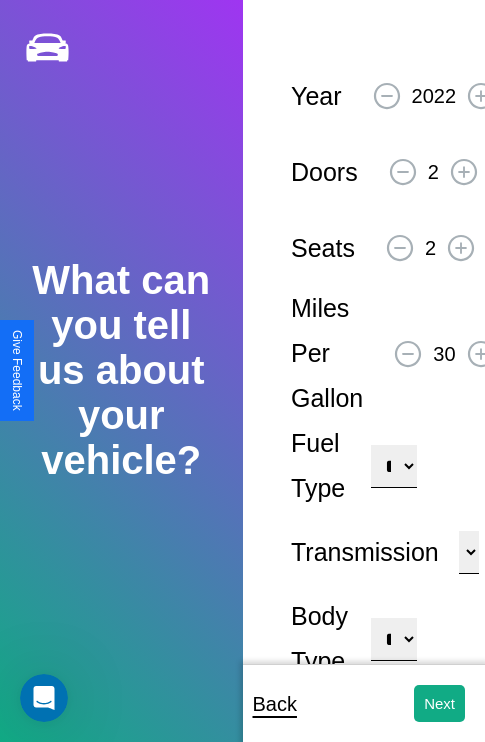 click on "**********" at bounding box center (393, 639) 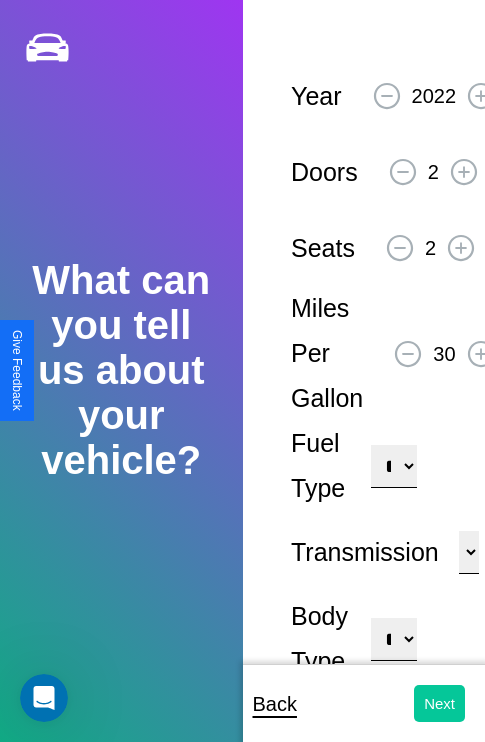 click on "Next" at bounding box center [439, 703] 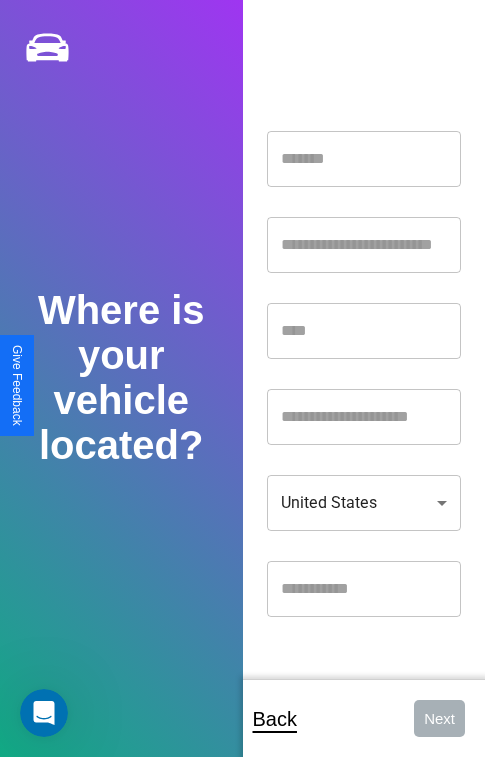 click at bounding box center [364, 159] 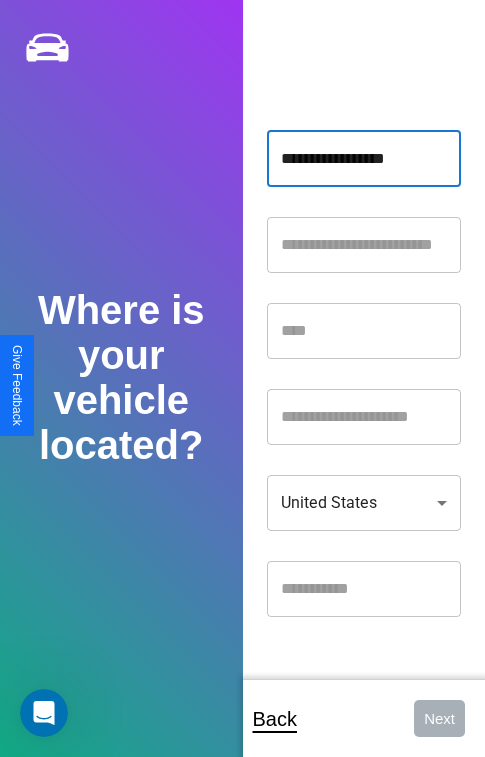 type on "**********" 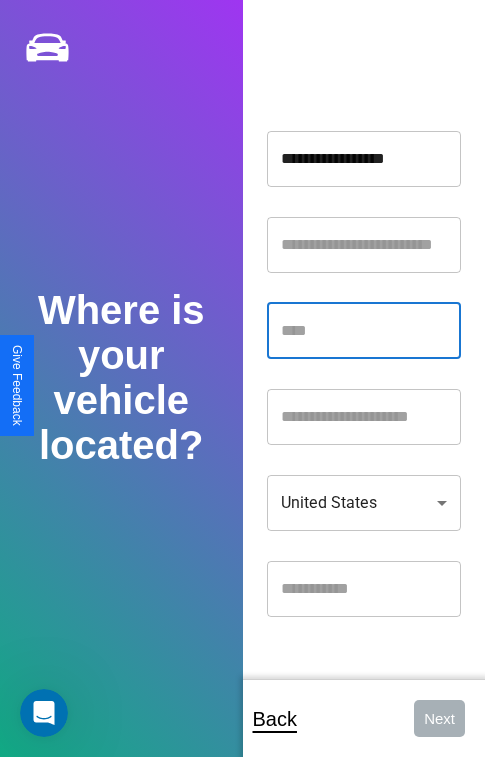 click at bounding box center [364, 331] 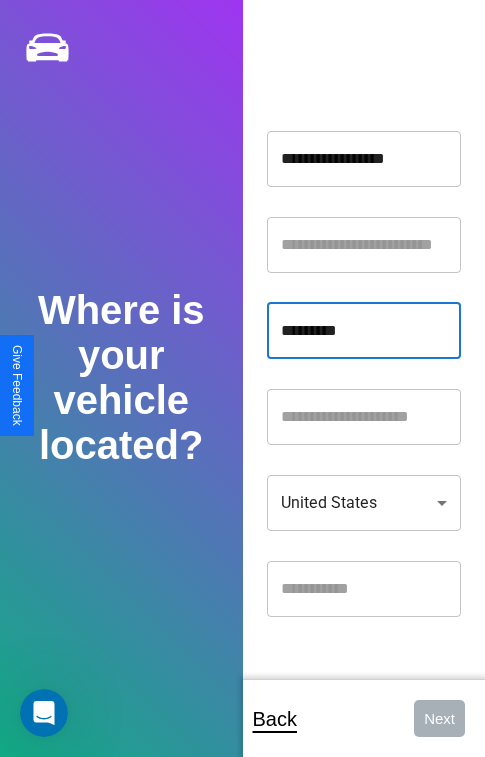 type on "*********" 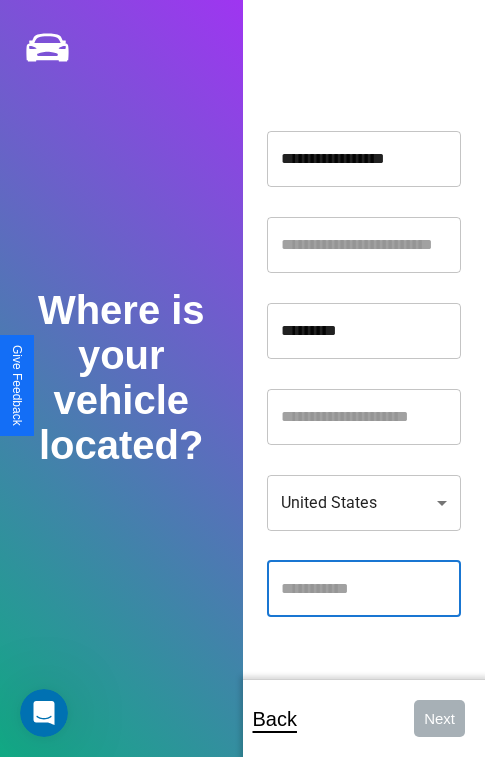 click at bounding box center (364, 589) 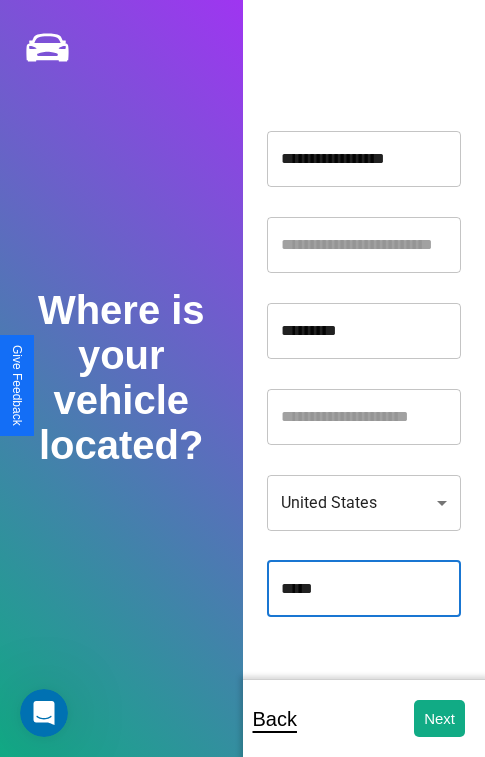 type on "*****" 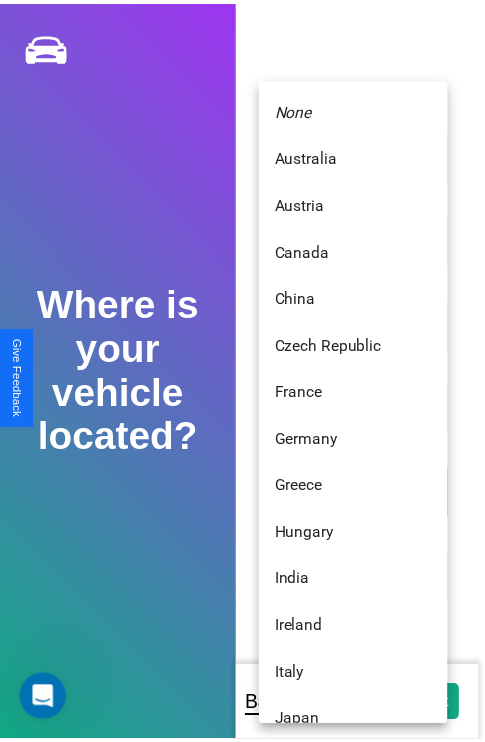 scroll, scrollTop: 459, scrollLeft: 0, axis: vertical 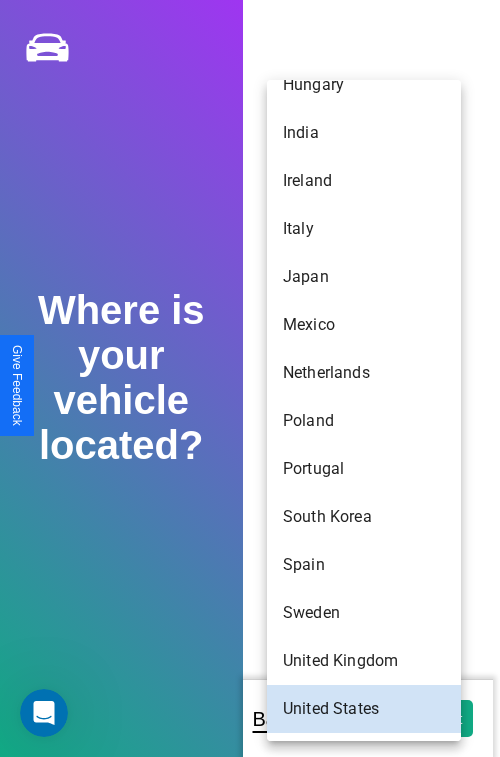 click on "Spain" at bounding box center (364, 565) 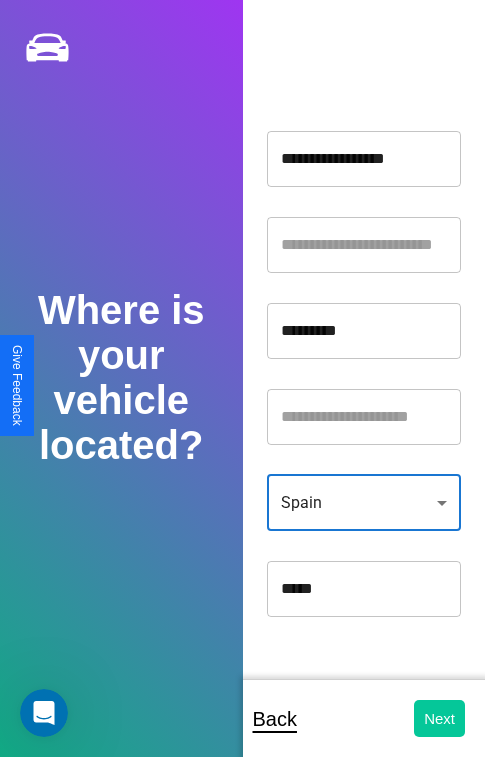 click on "Next" at bounding box center [439, 718] 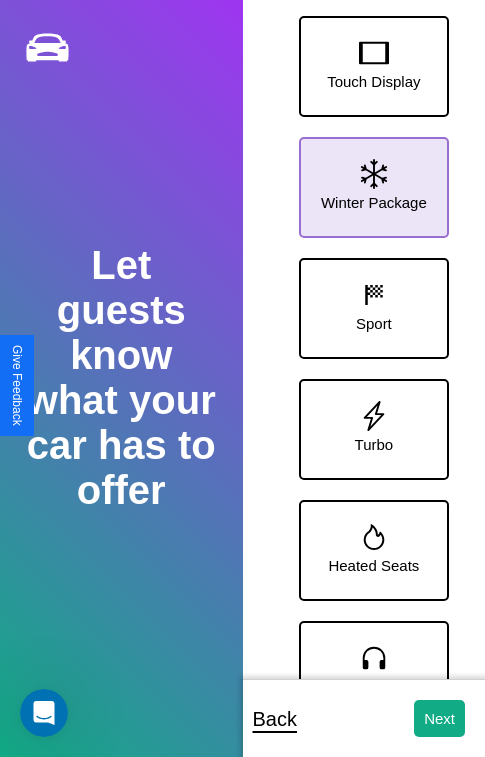 click 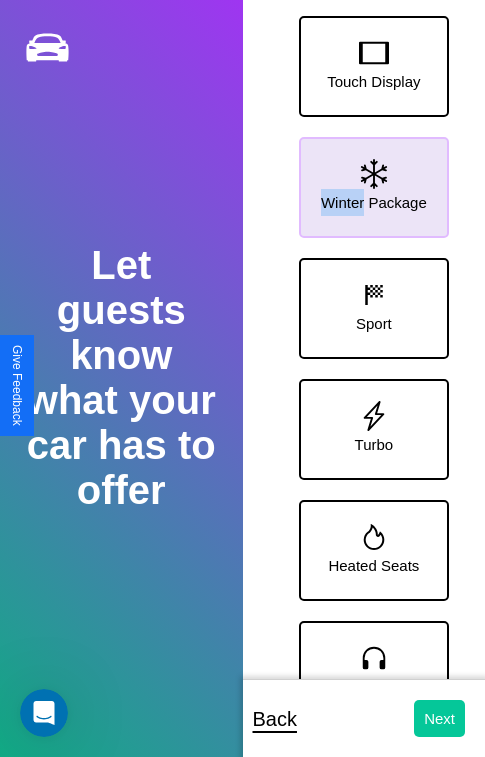 click on "Next" at bounding box center (439, 718) 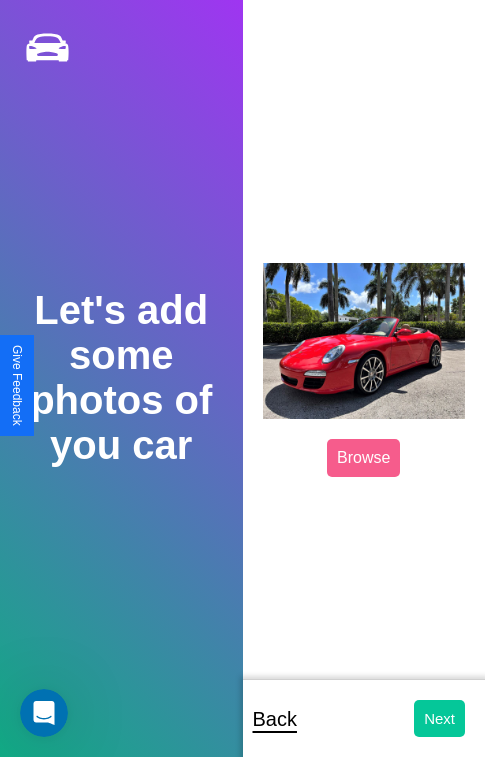 click on "Next" at bounding box center [439, 718] 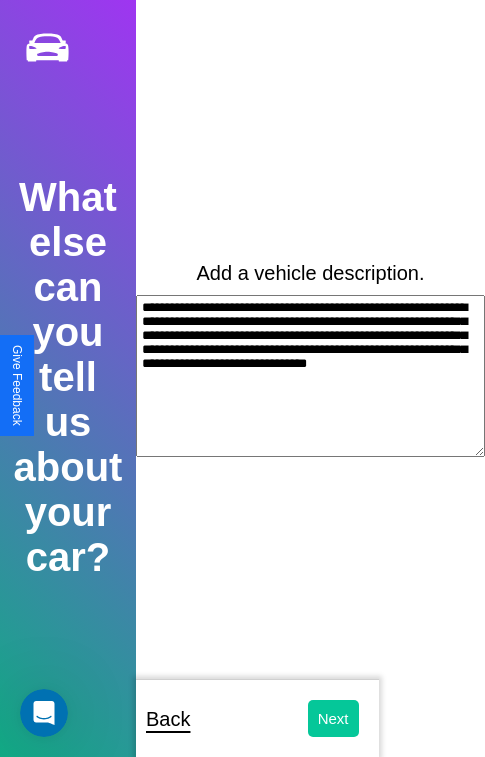 type on "**********" 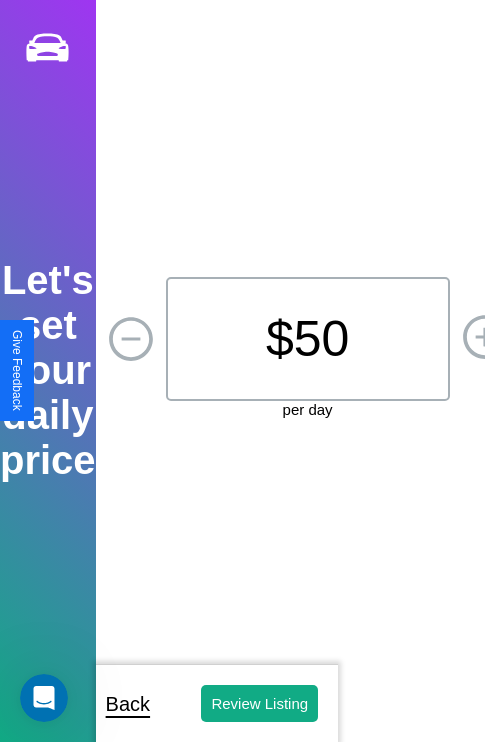 click on "$ 50" at bounding box center [308, 339] 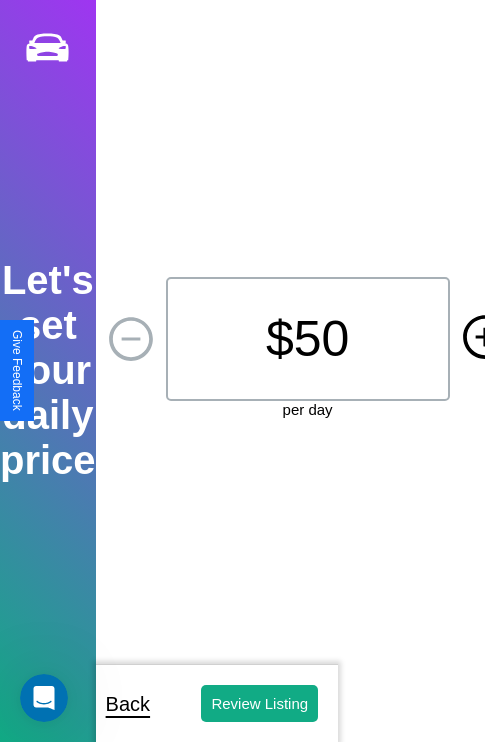 click 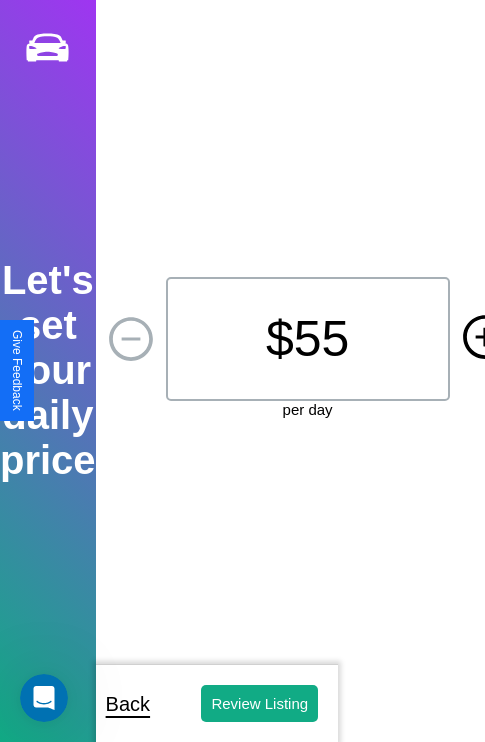 click 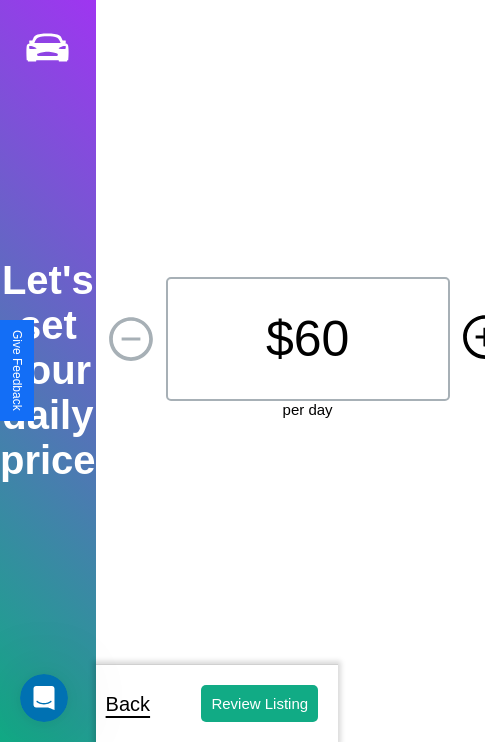 click 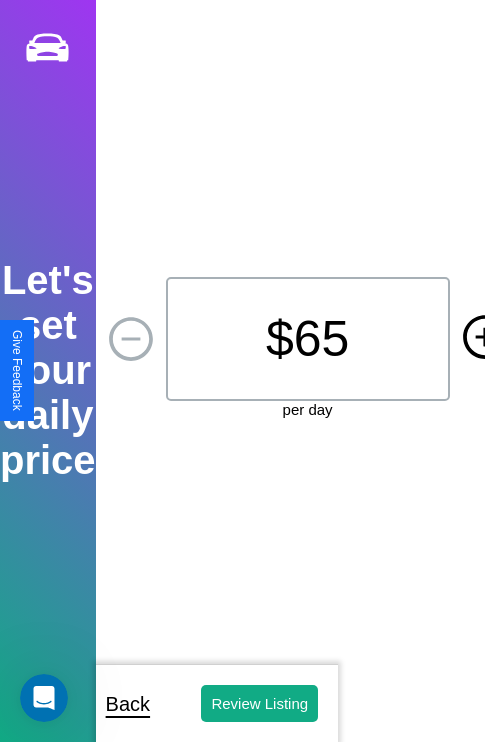 click 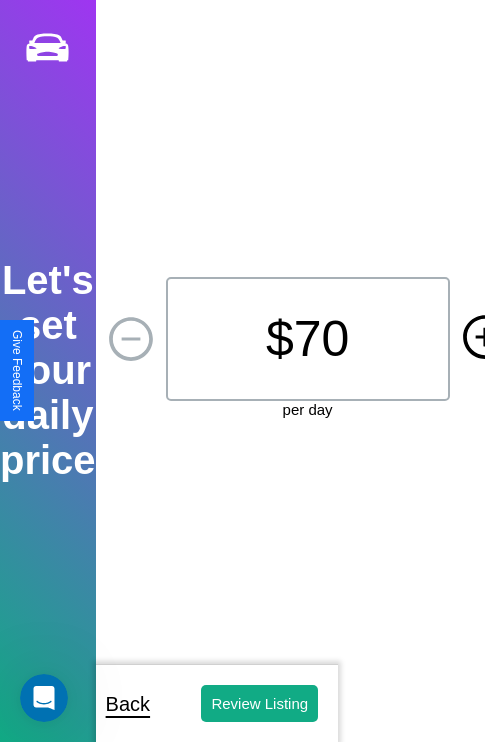 click 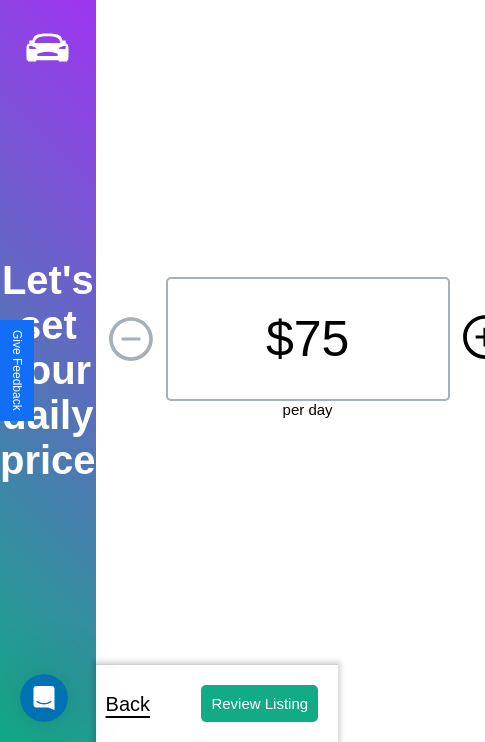 click 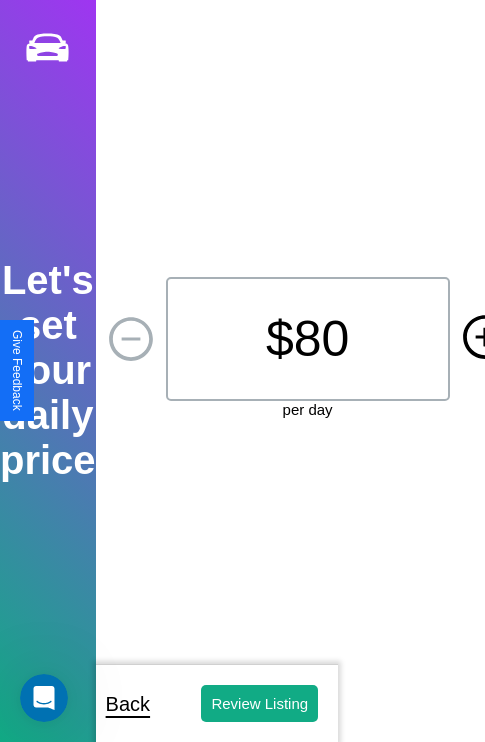 click 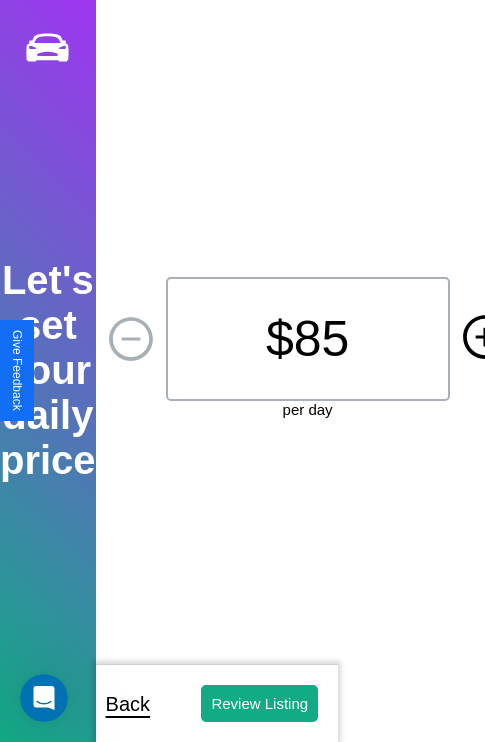 click 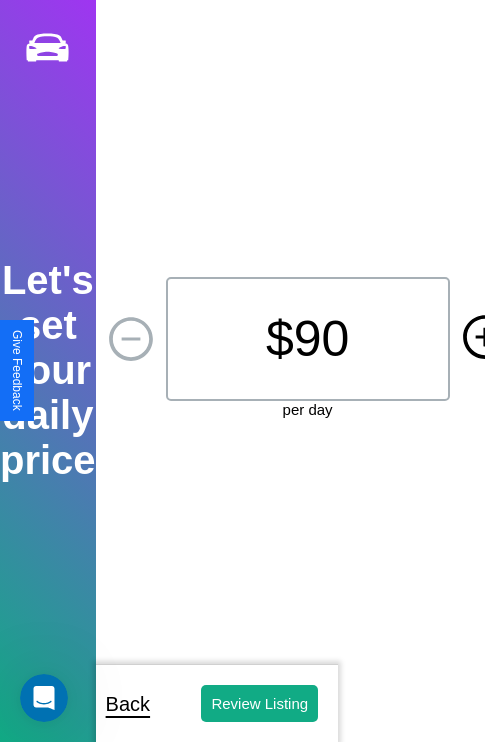 click 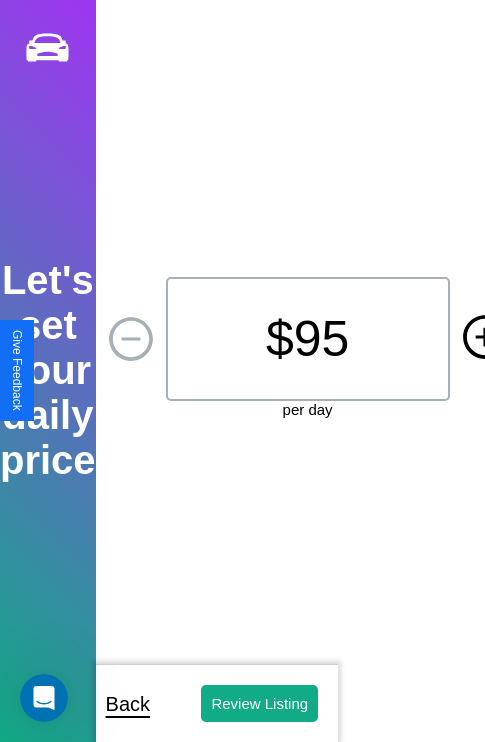 click 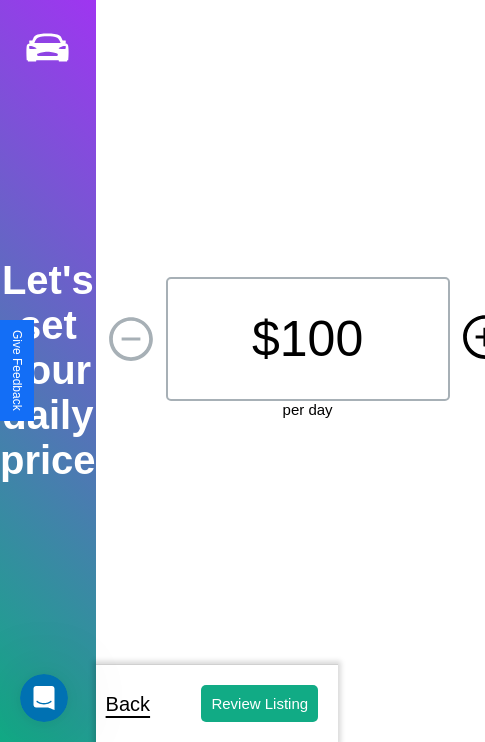click 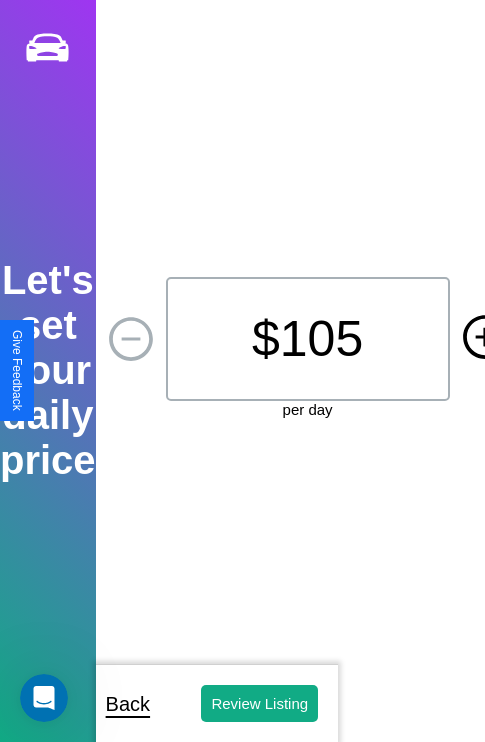 click 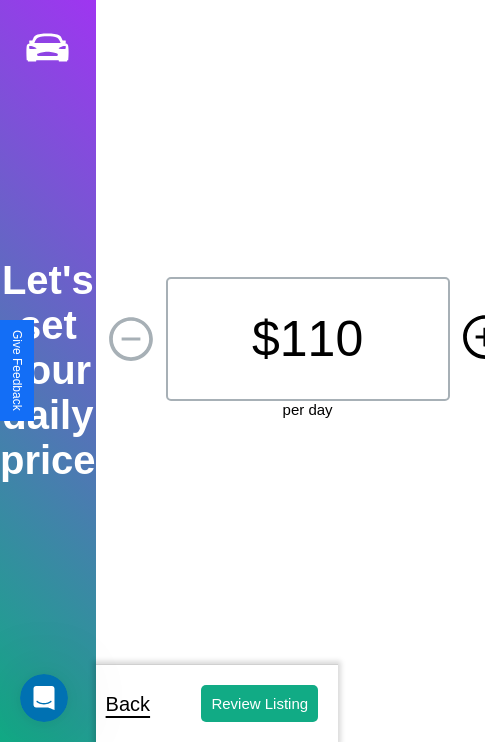 click 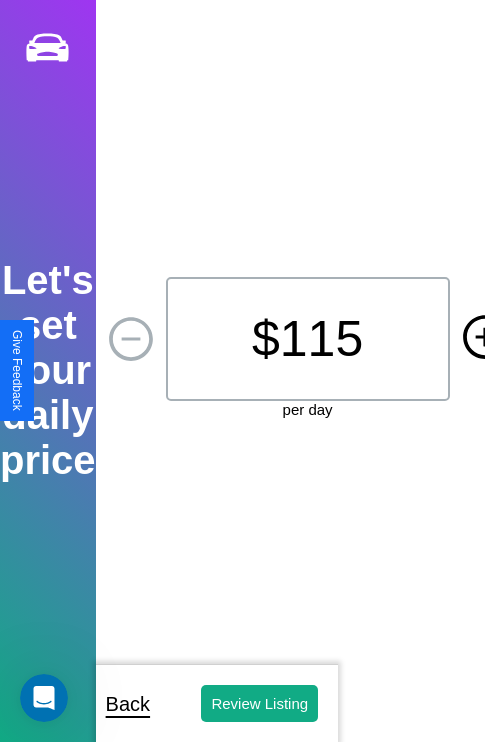 click 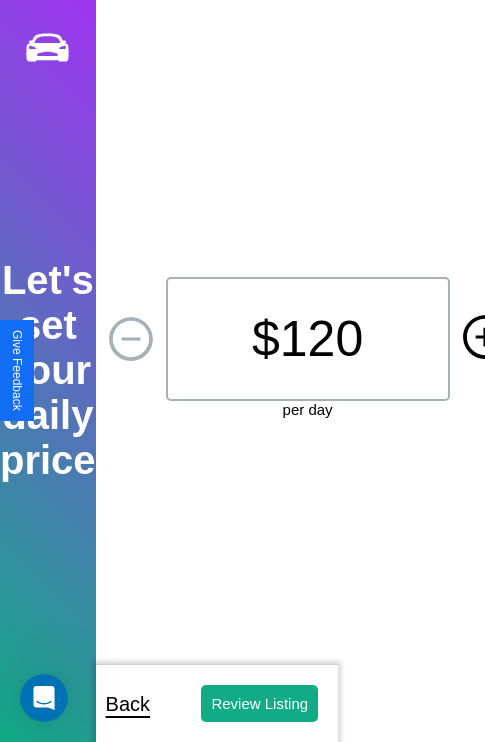 click 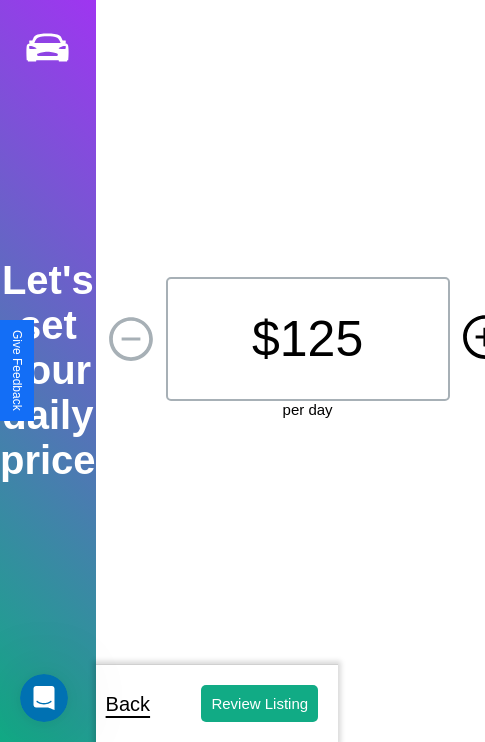 click 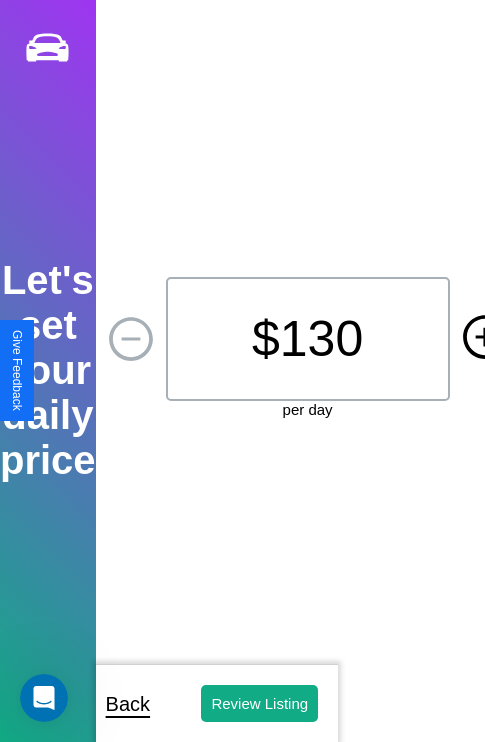 click 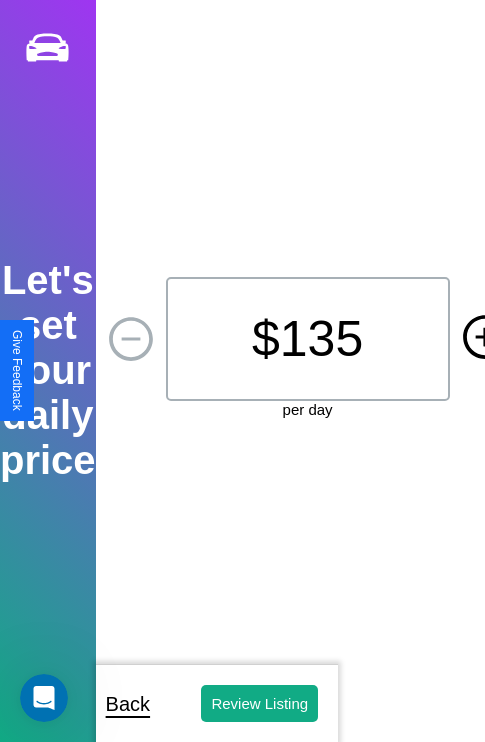 click 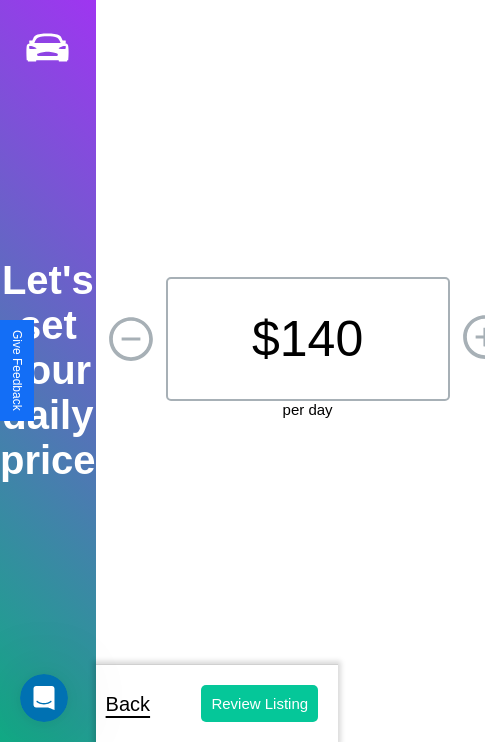 click on "Review Listing" at bounding box center [259, 703] 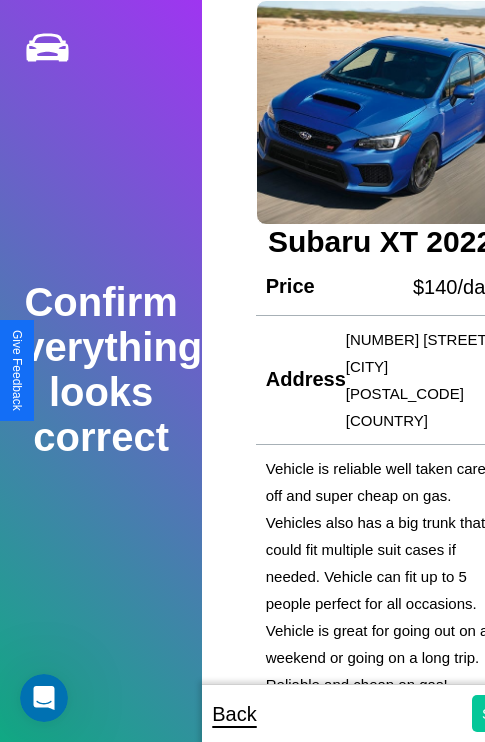 click on "Submit" at bounding box center [505, 713] 